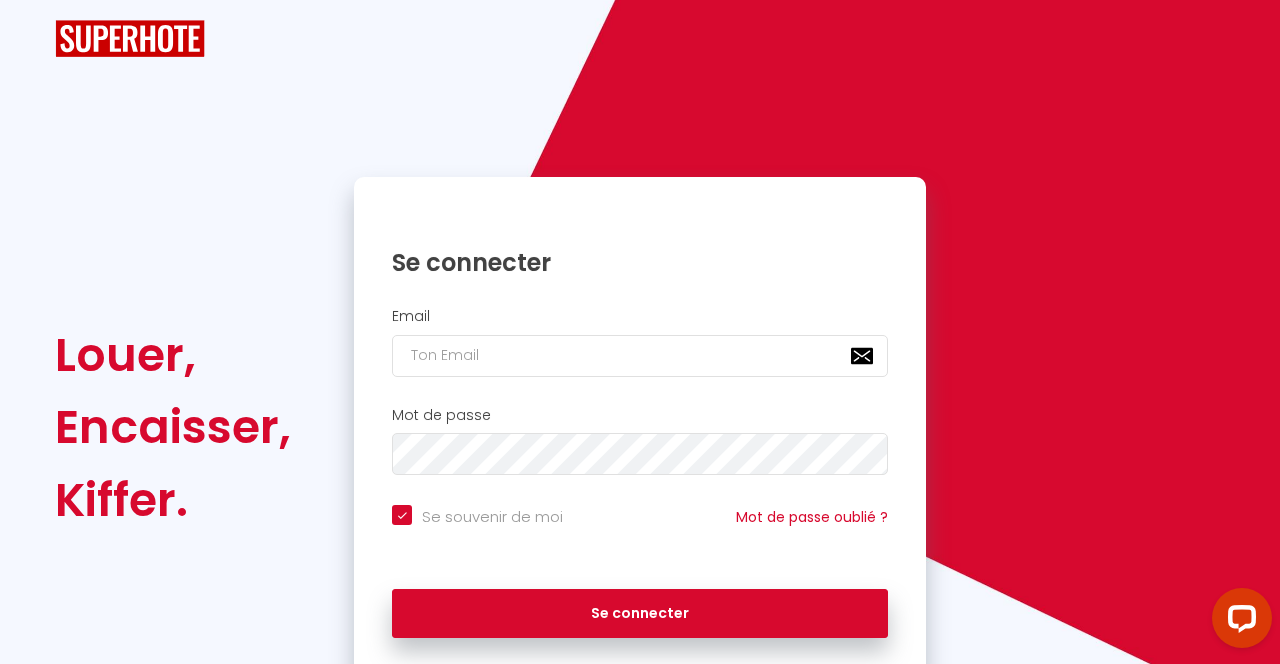 scroll, scrollTop: 0, scrollLeft: 0, axis: both 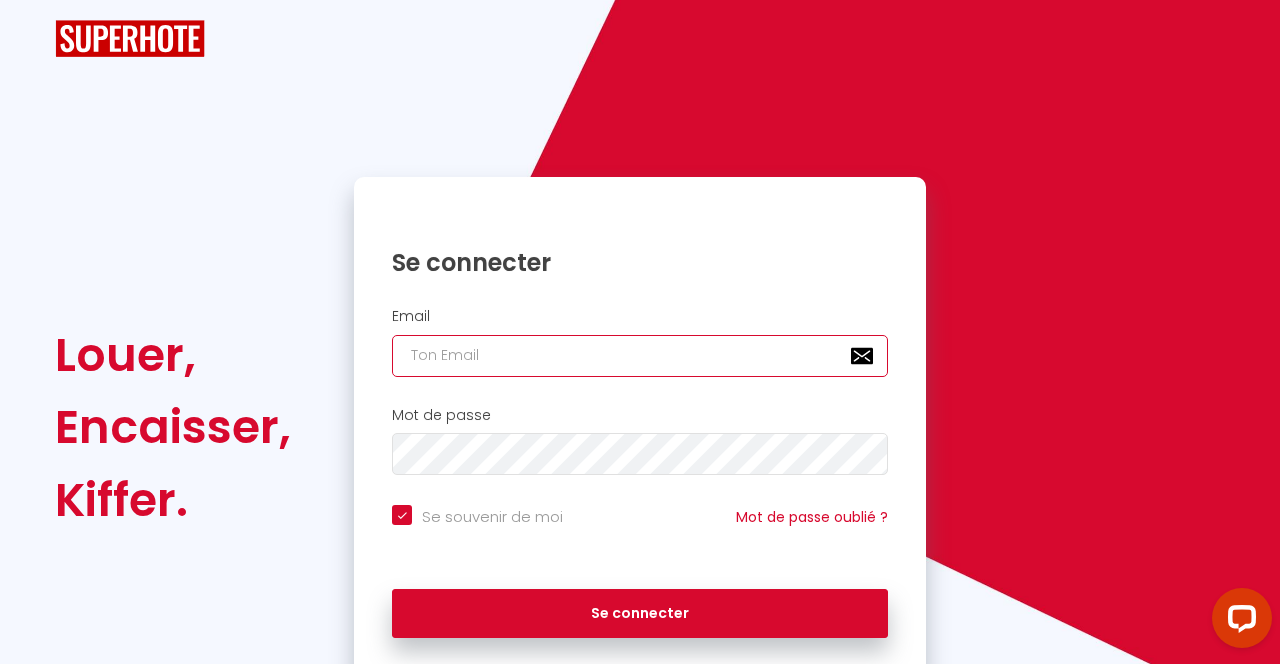 type on "[EMAIL_ADDRESS][DOMAIN_NAME]" 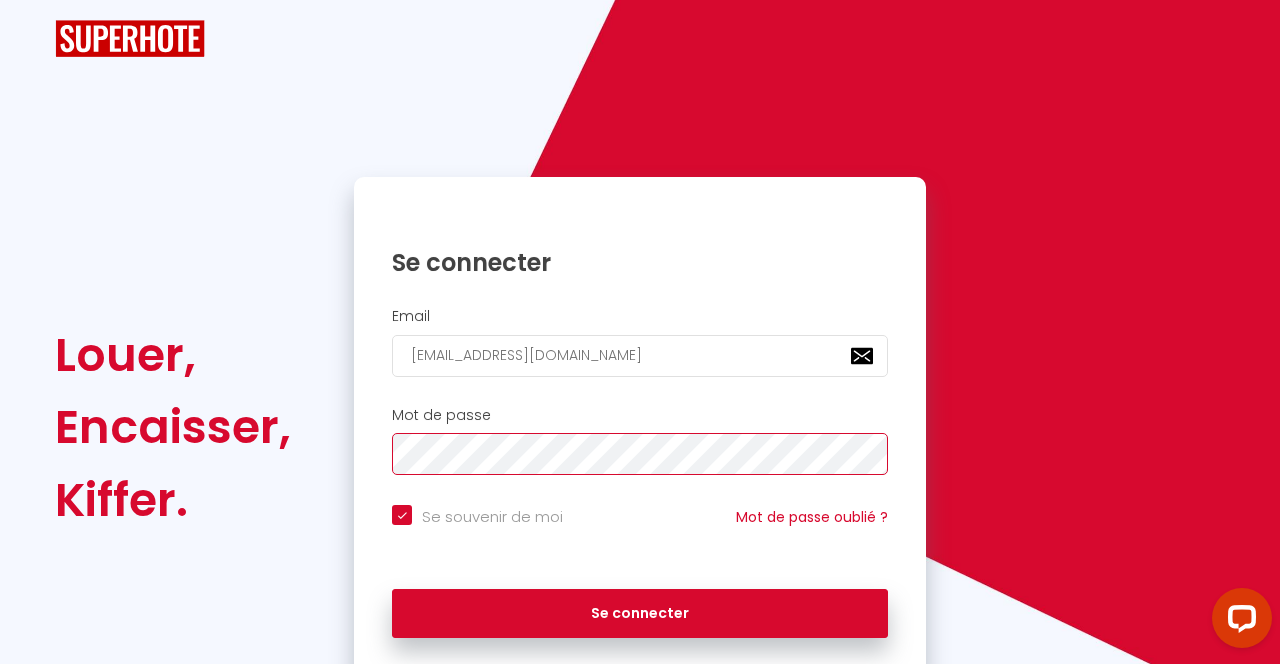 click on "Se connecter" at bounding box center (640, 614) 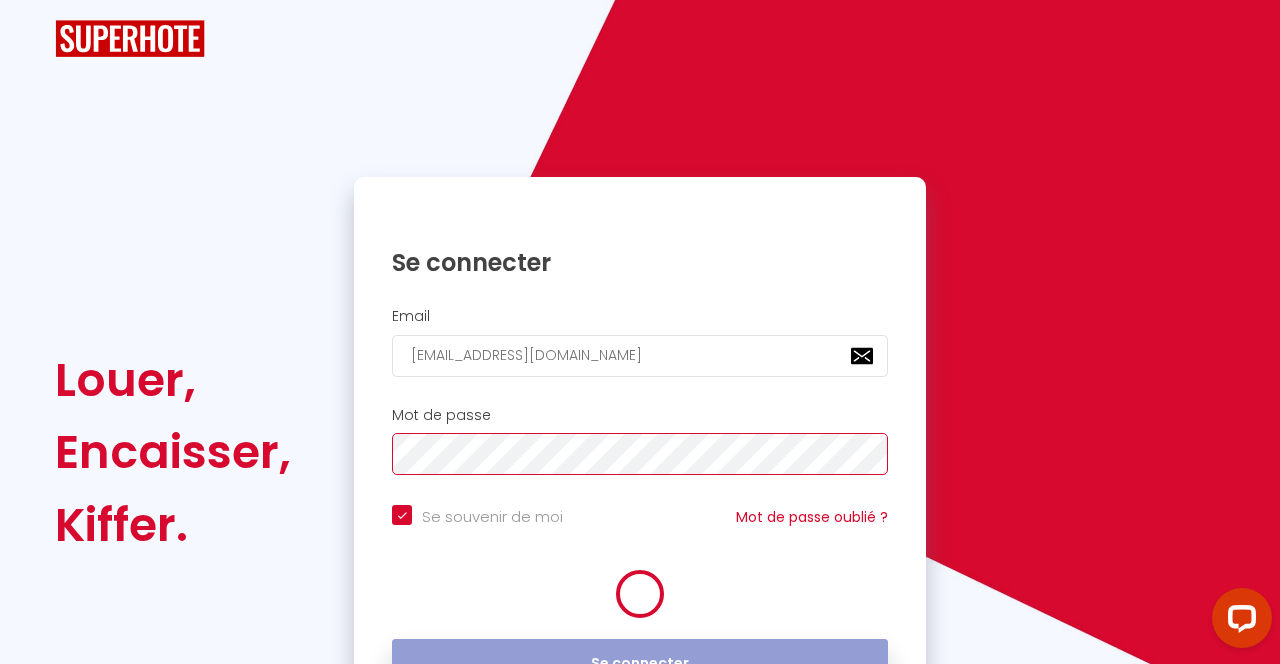 checkbox on "true" 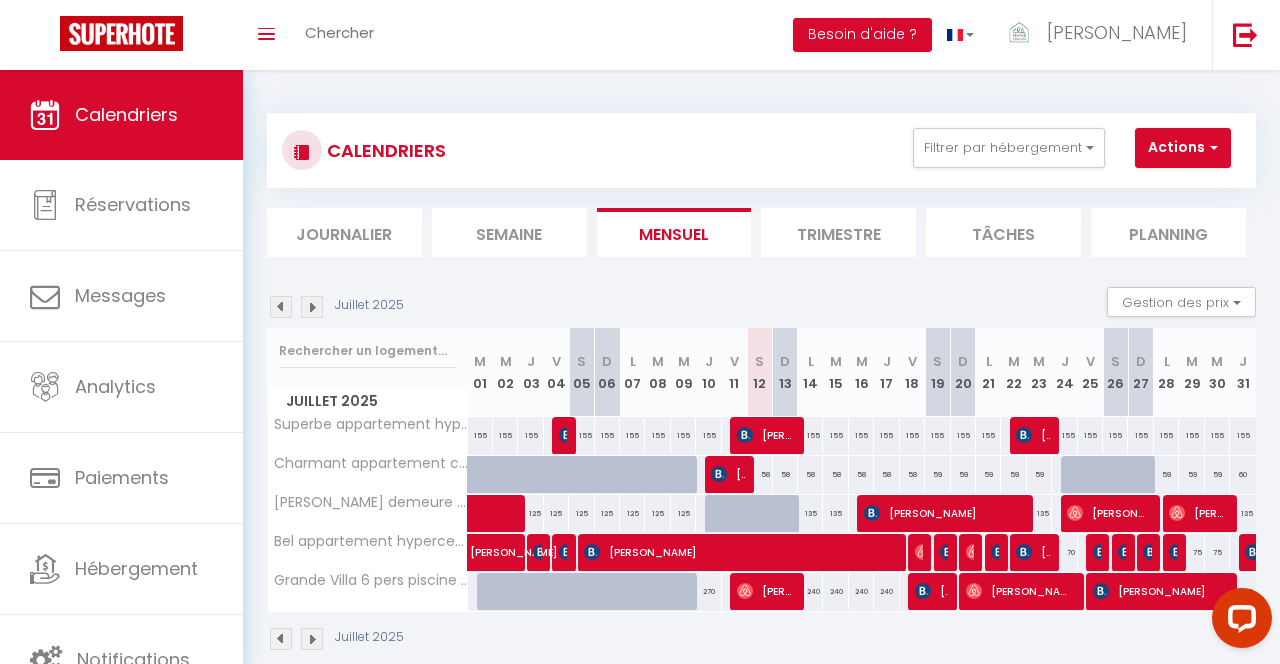 click on "[PERSON_NAME]" at bounding box center [931, 591] 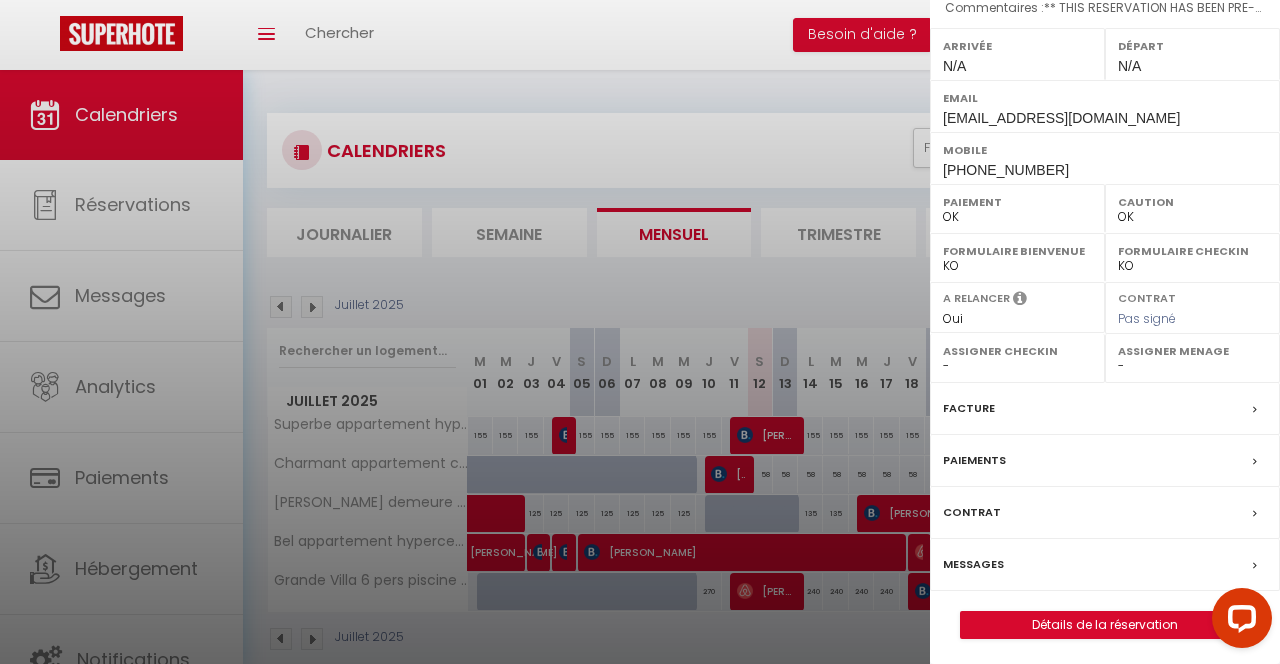scroll, scrollTop: 282, scrollLeft: 0, axis: vertical 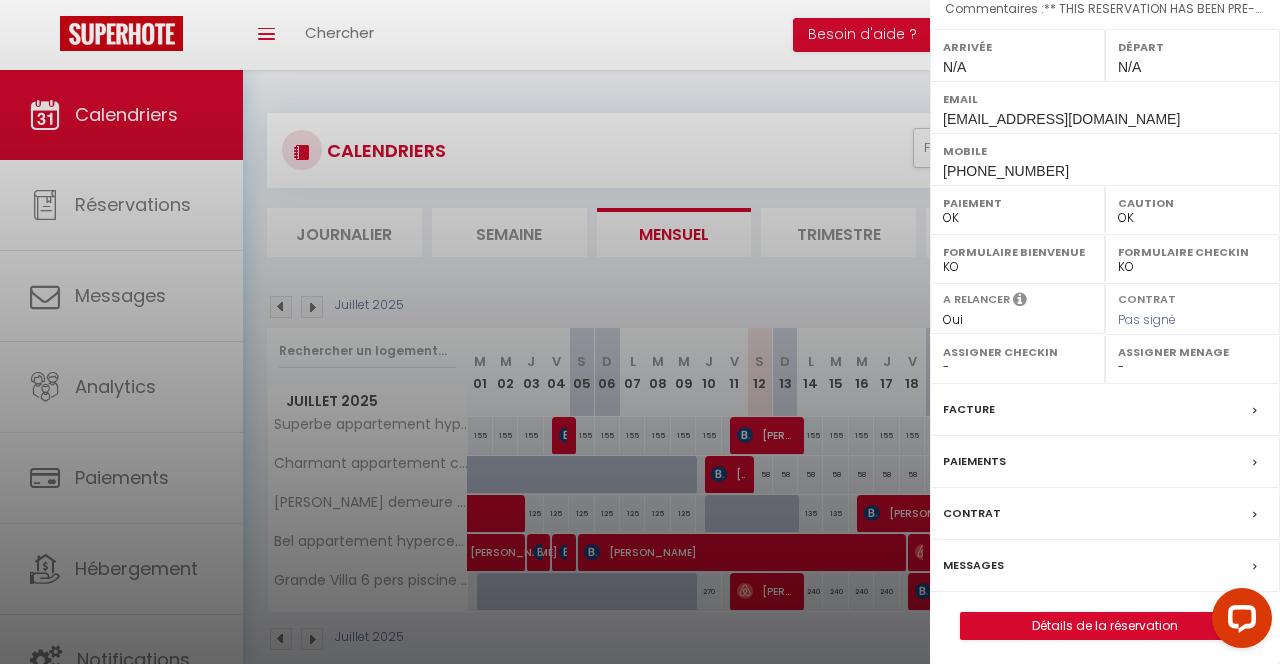 click on "Messages" at bounding box center (1105, 566) 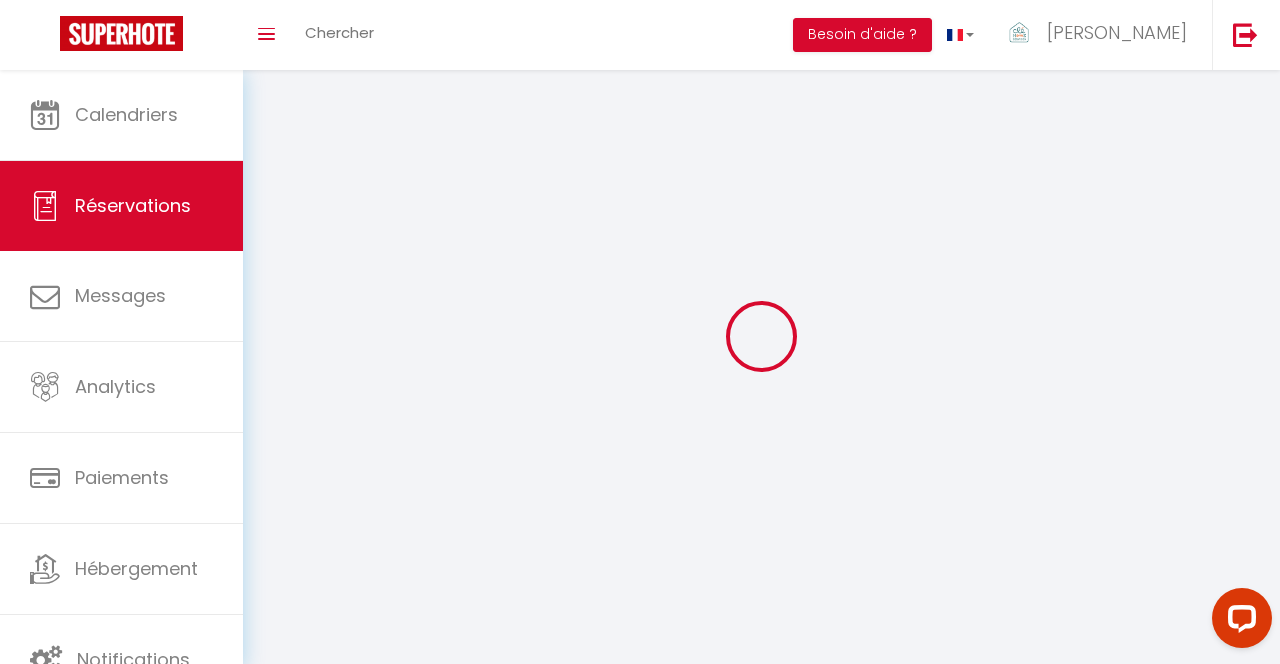 select 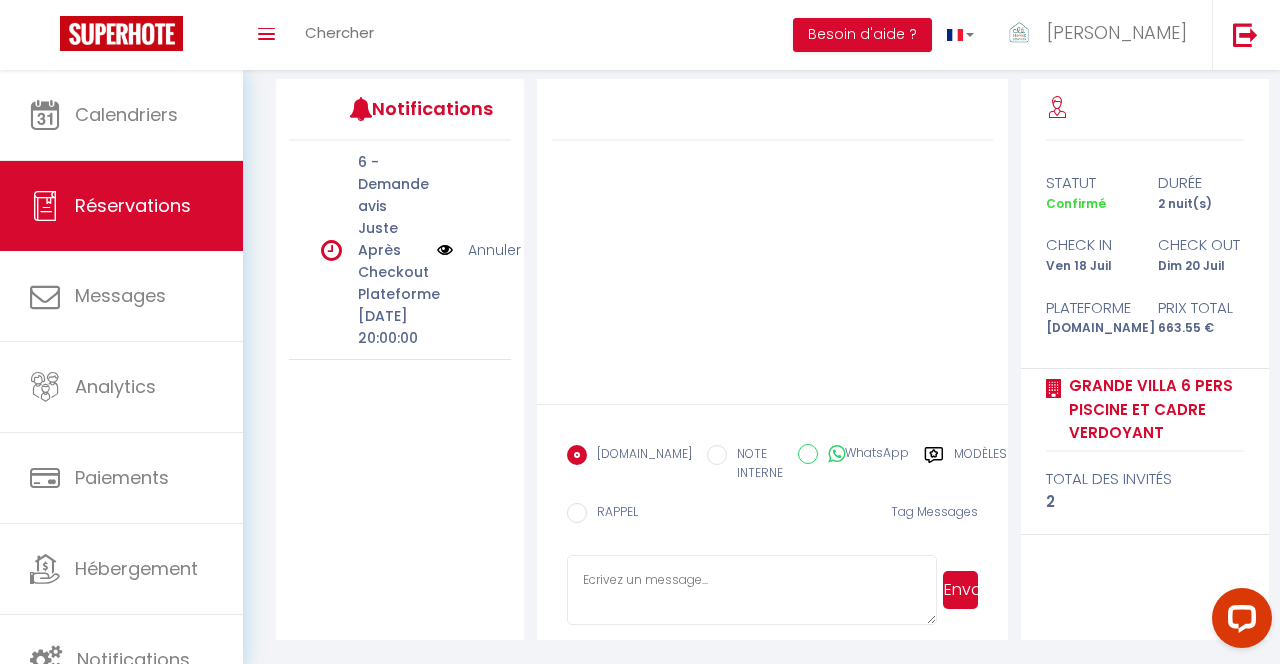 scroll, scrollTop: 251, scrollLeft: 0, axis: vertical 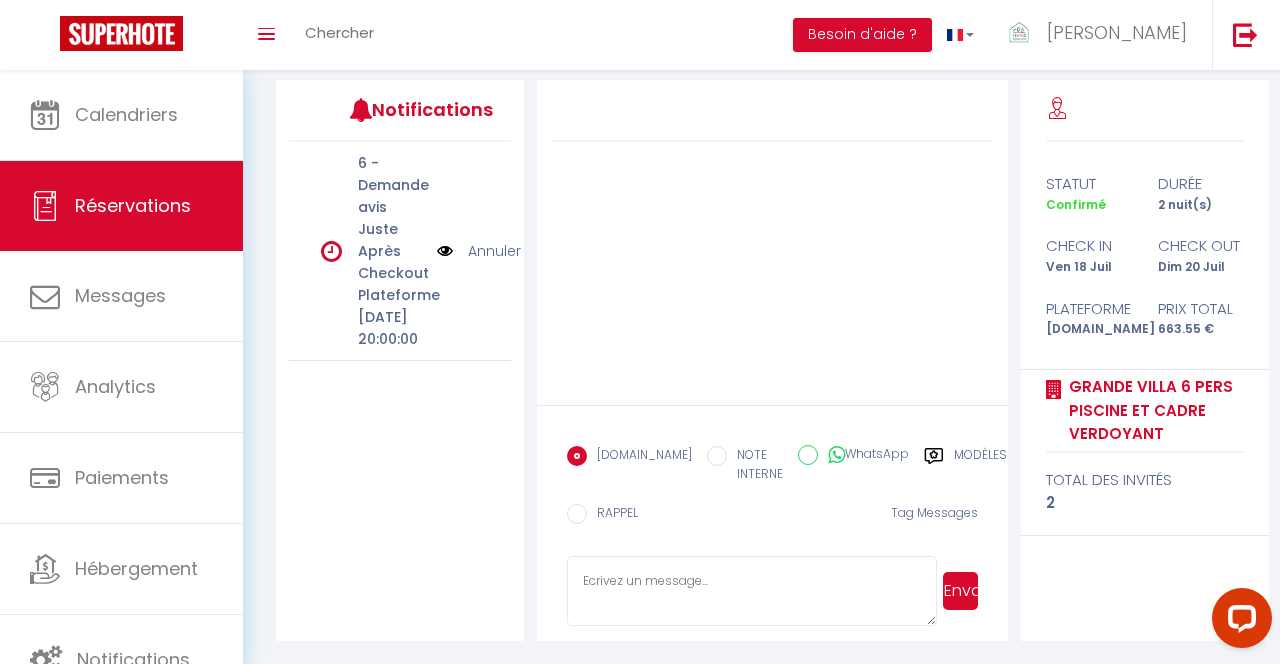 click at bounding box center [751, 591] 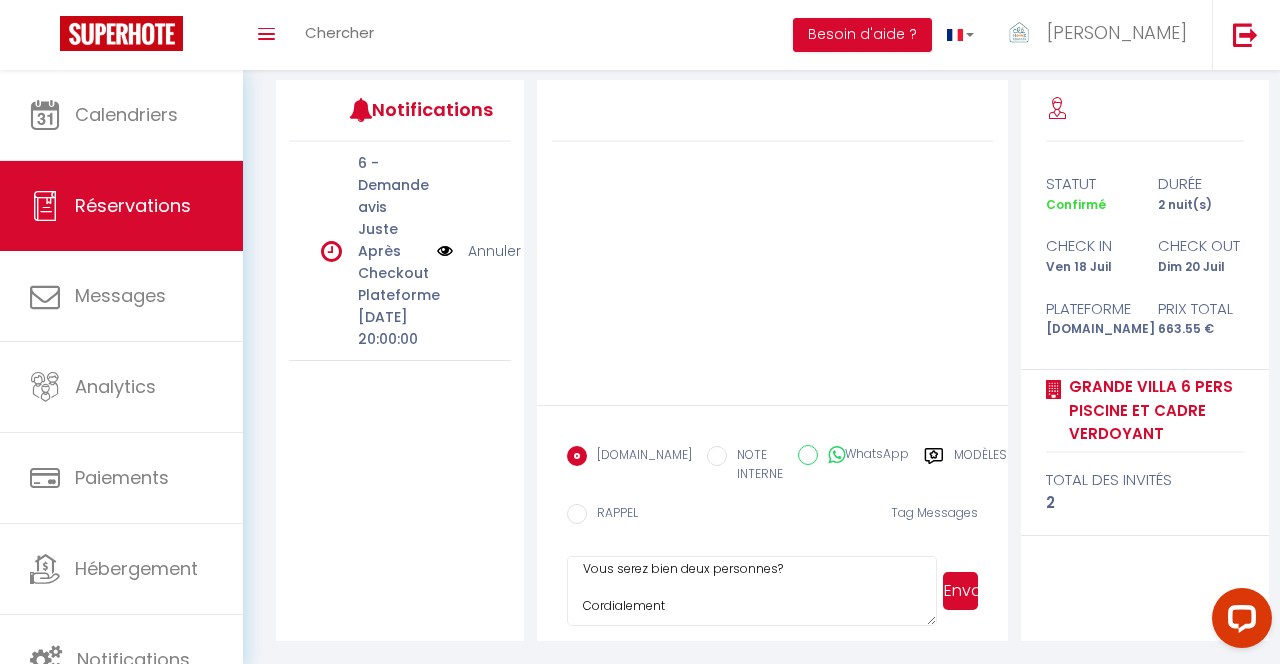 scroll, scrollTop: 181, scrollLeft: 0, axis: vertical 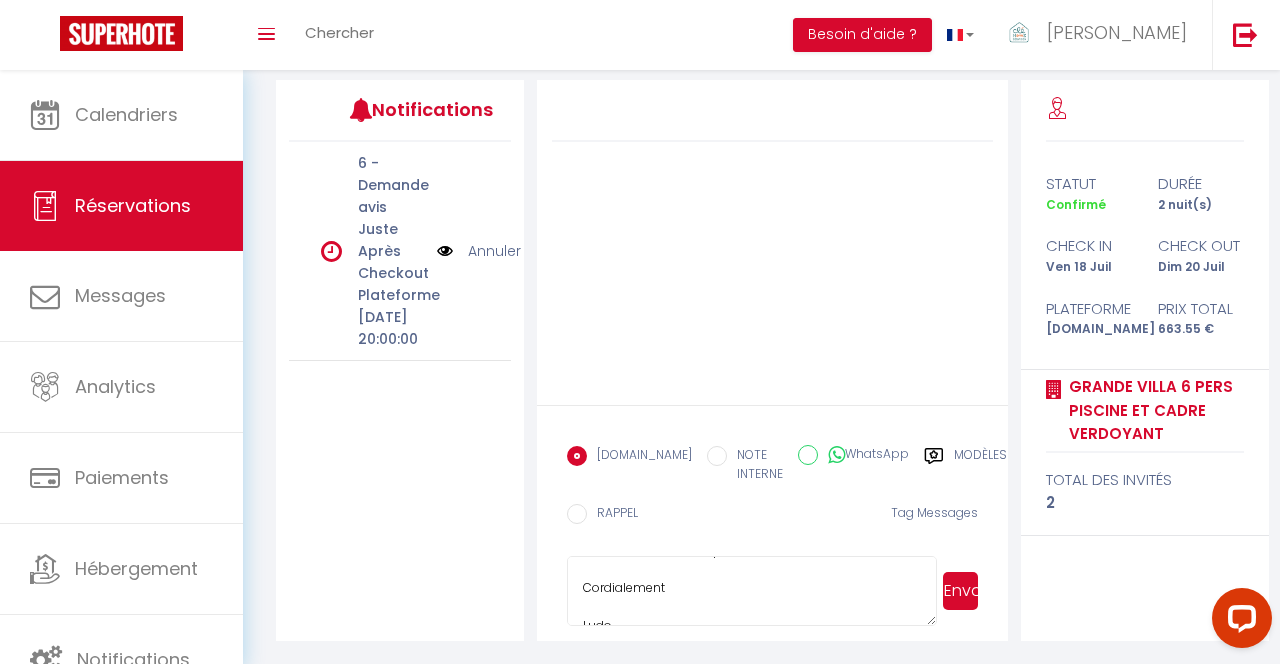 type on "Bonsoir [PERSON_NAME],
Dans quelques jours vous serez chez nous et nous sommes ravis de vous accueillir.
A quelle heure pensez vous arriver que je sois présent pour vous accueillir?
Vous serez bien deux personnes?
Cordialement
Ludo" 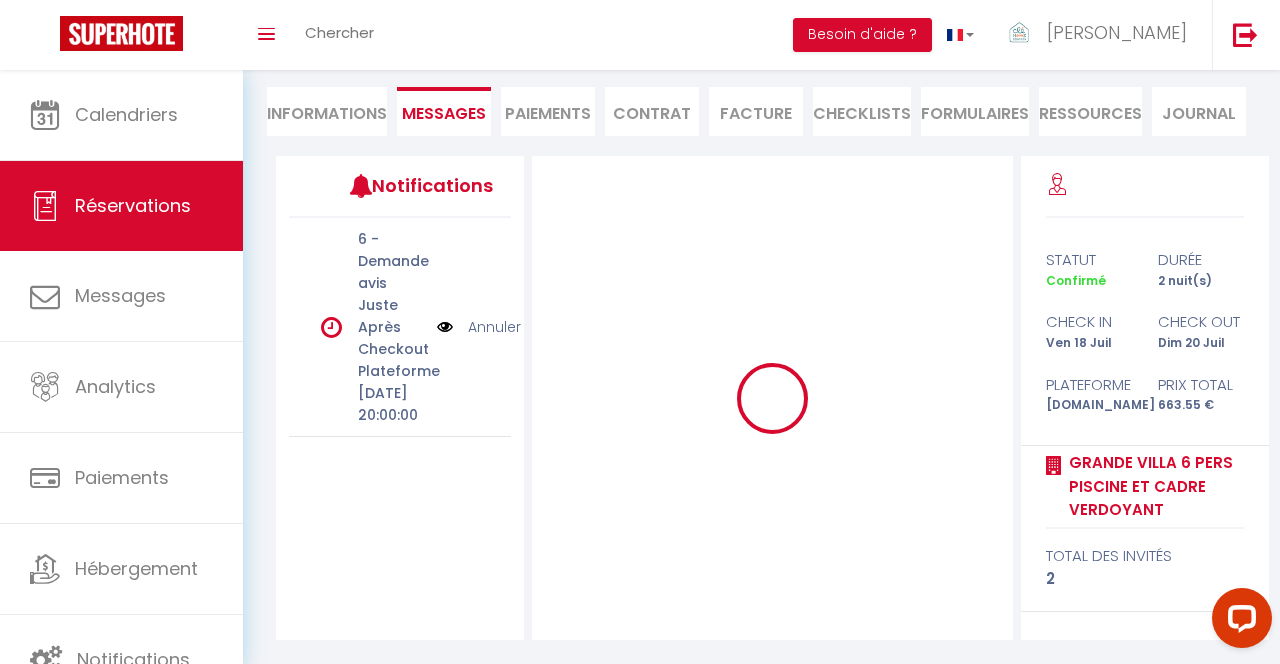 type 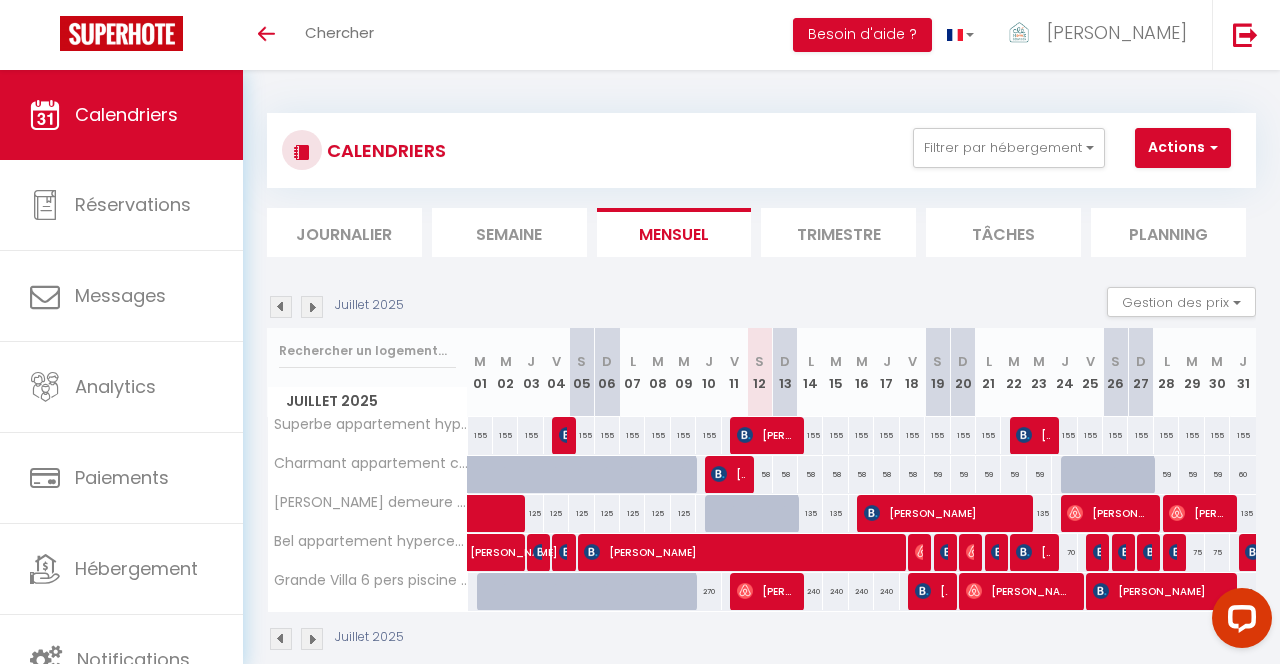scroll, scrollTop: 0, scrollLeft: 0, axis: both 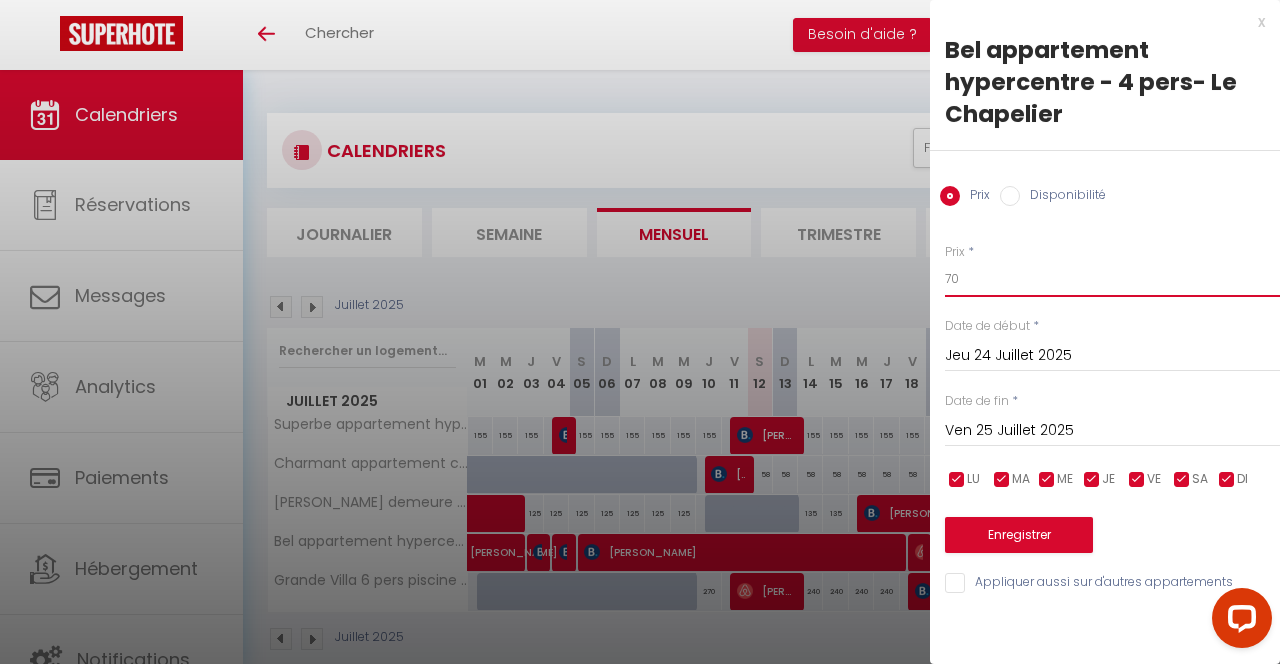 click on "70" at bounding box center (1112, 279) 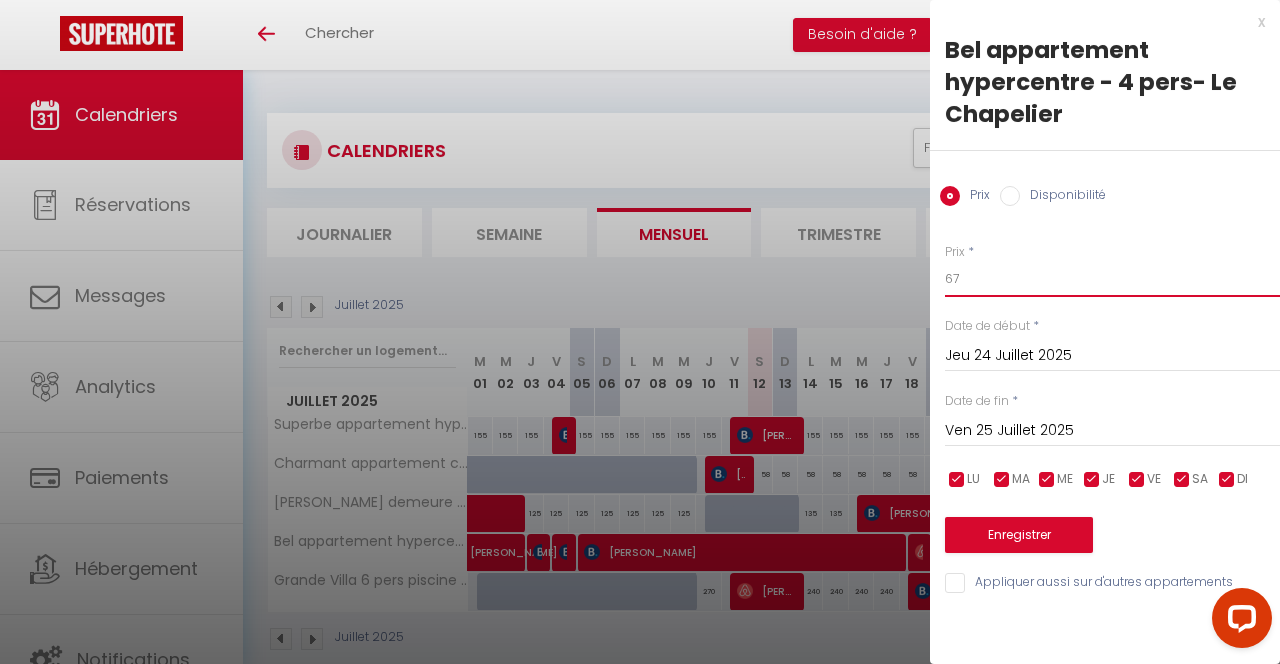 type on "67" 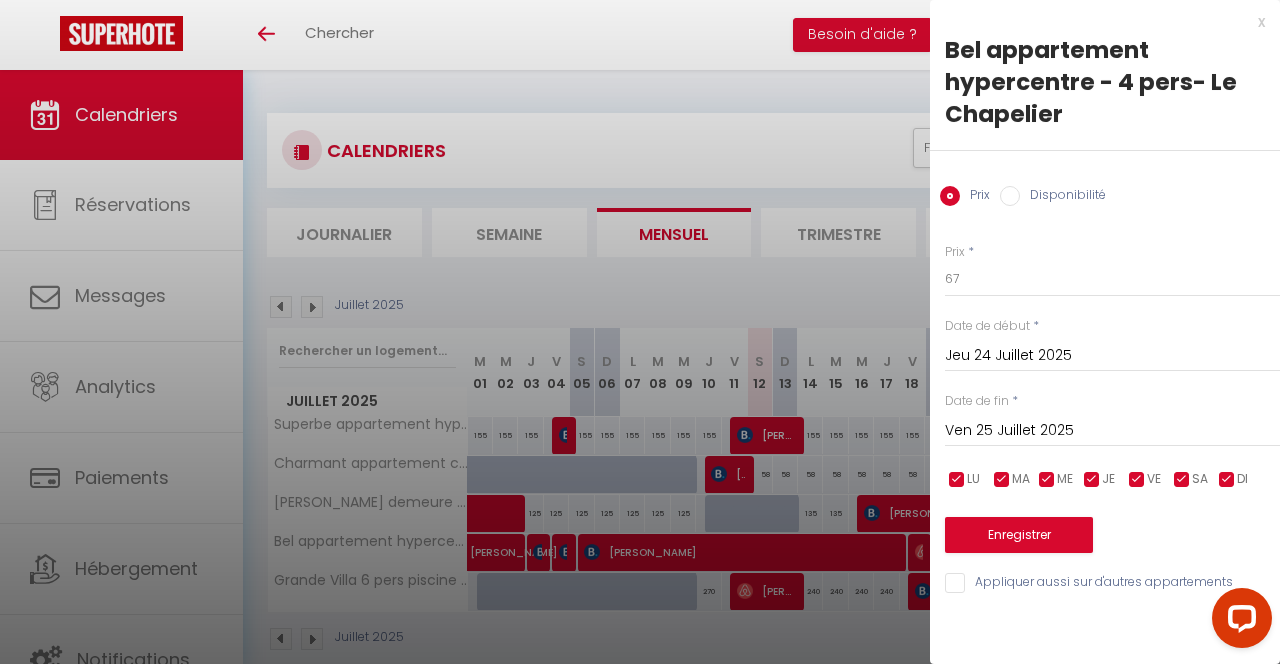 click on "Enregistrer" at bounding box center (1019, 535) 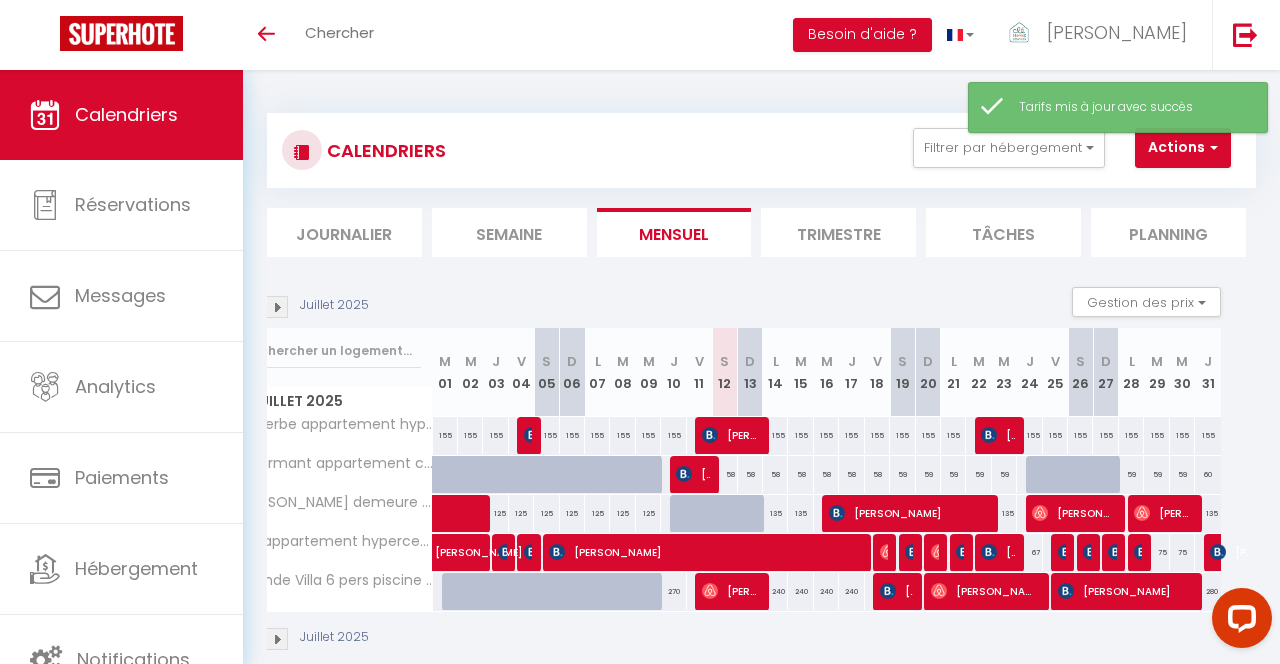 scroll, scrollTop: 0, scrollLeft: 36, axis: horizontal 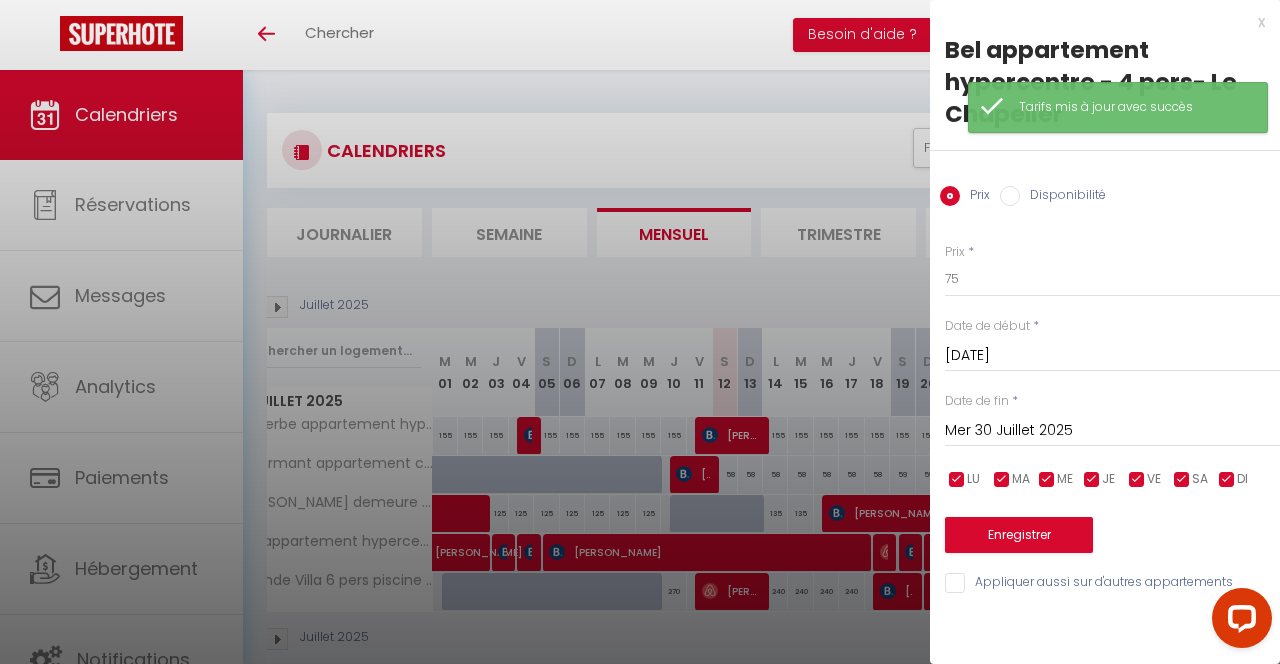 click on "Mer 30 Juillet 2025" at bounding box center (1112, 431) 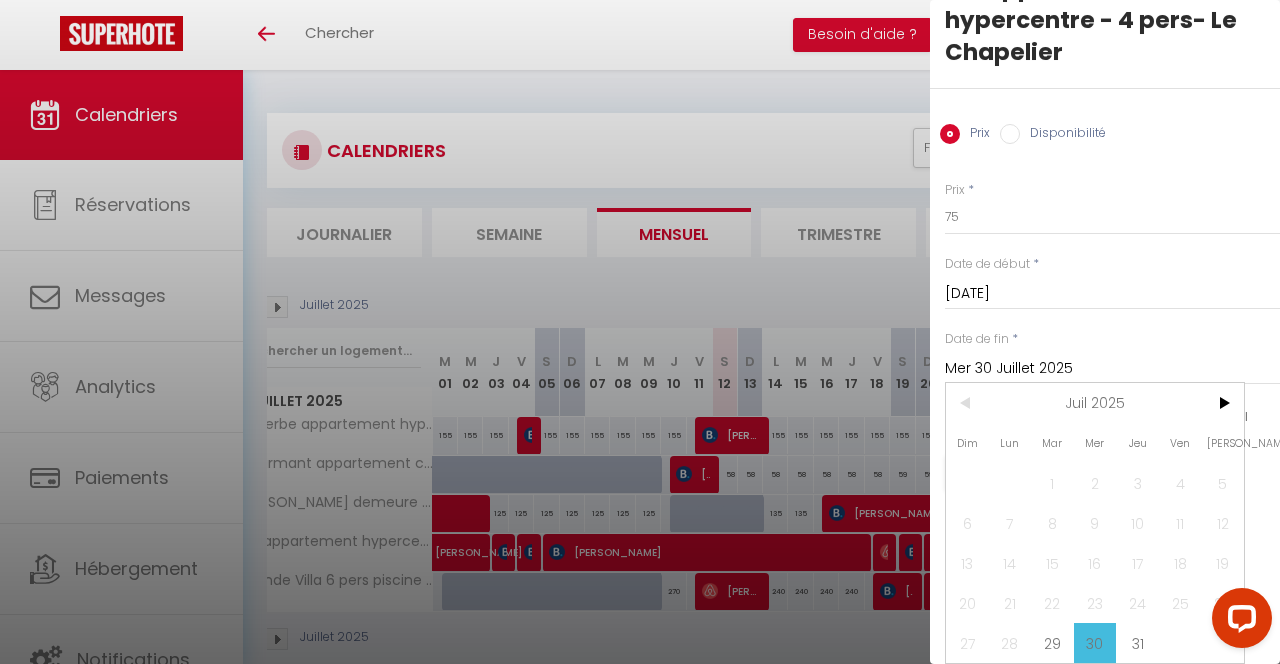 scroll, scrollTop: 62, scrollLeft: 0, axis: vertical 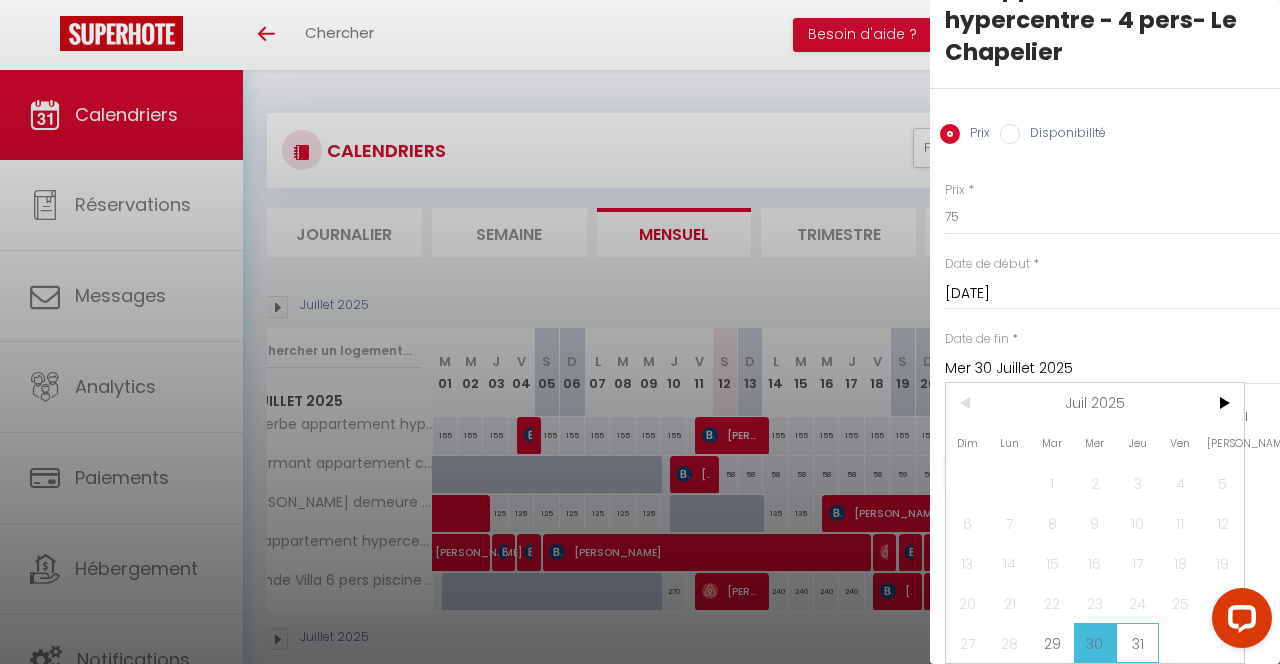 click on "31" at bounding box center (1137, 643) 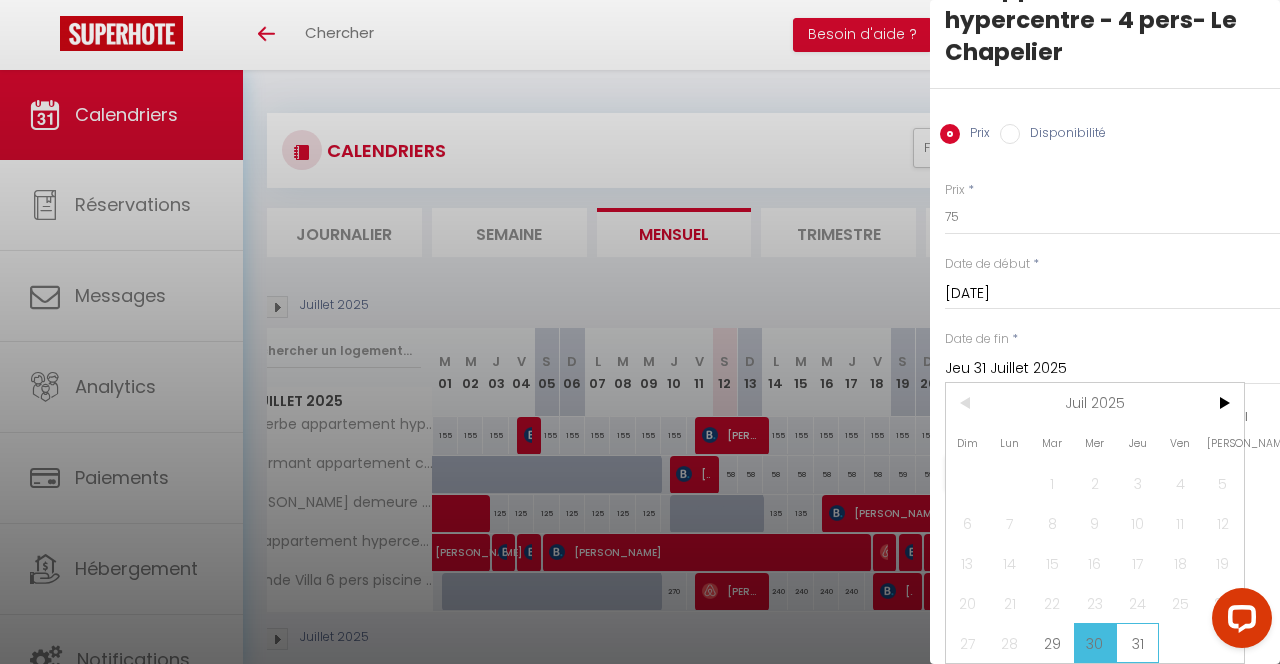 scroll, scrollTop: 0, scrollLeft: 0, axis: both 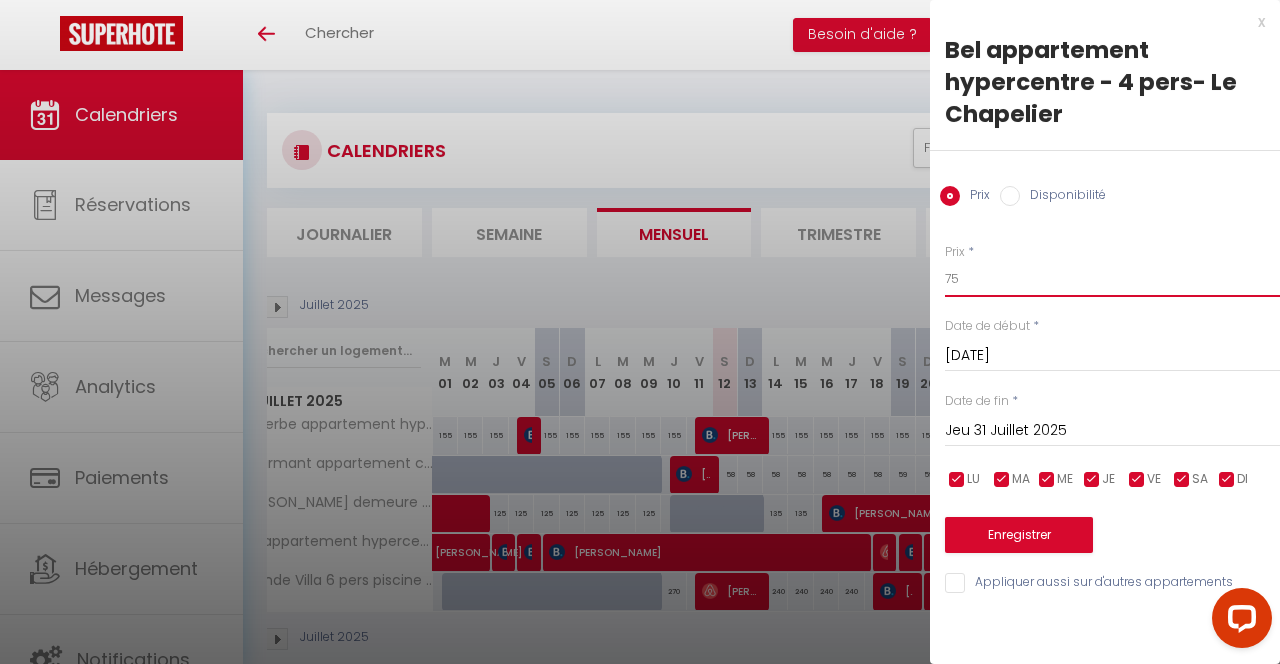 click on "75" at bounding box center (1112, 279) 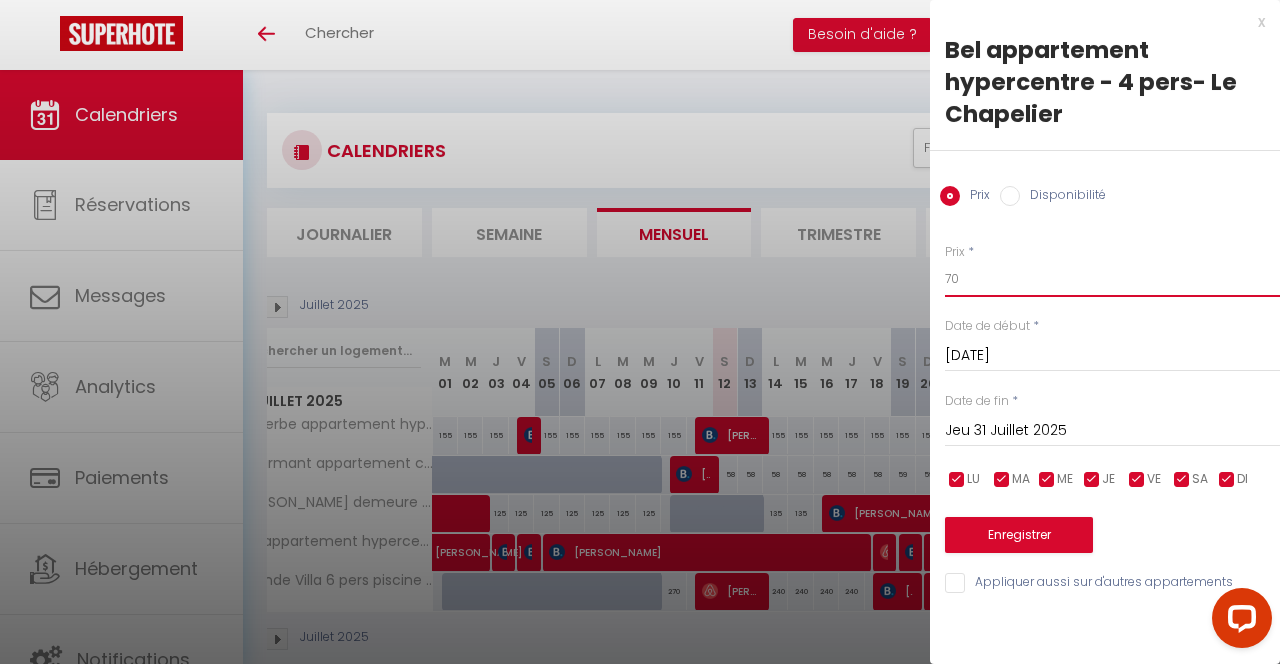 type on "70" 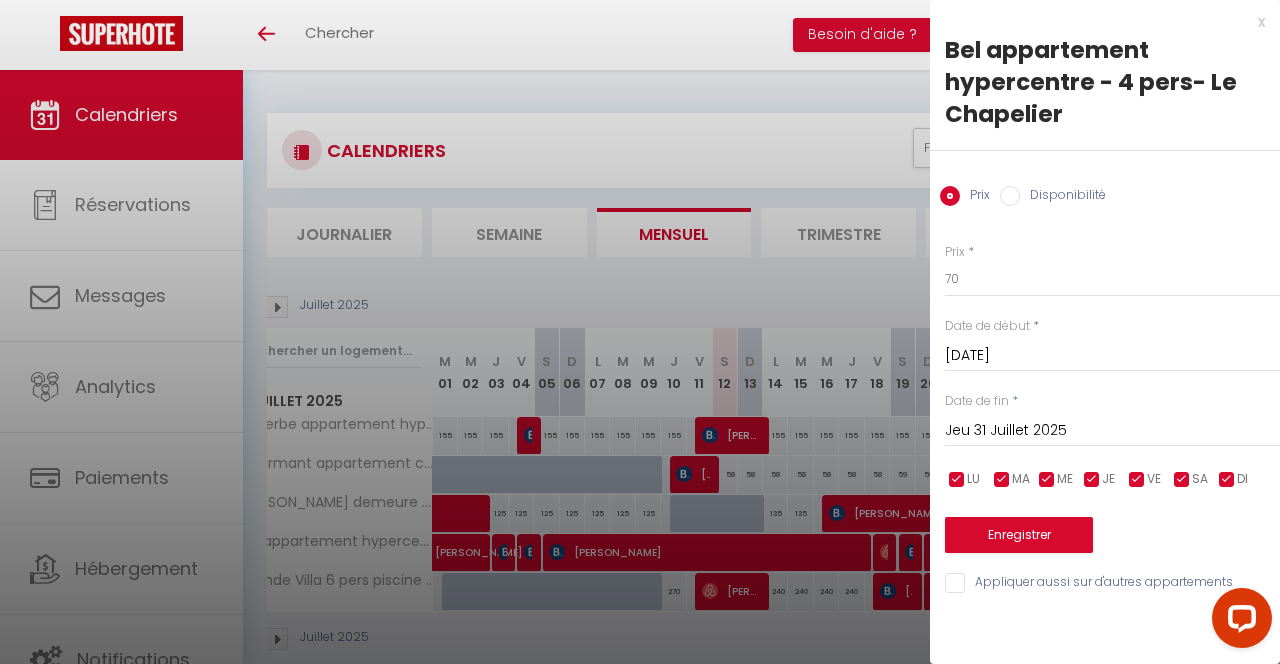 click on "Enregistrer" at bounding box center (1019, 535) 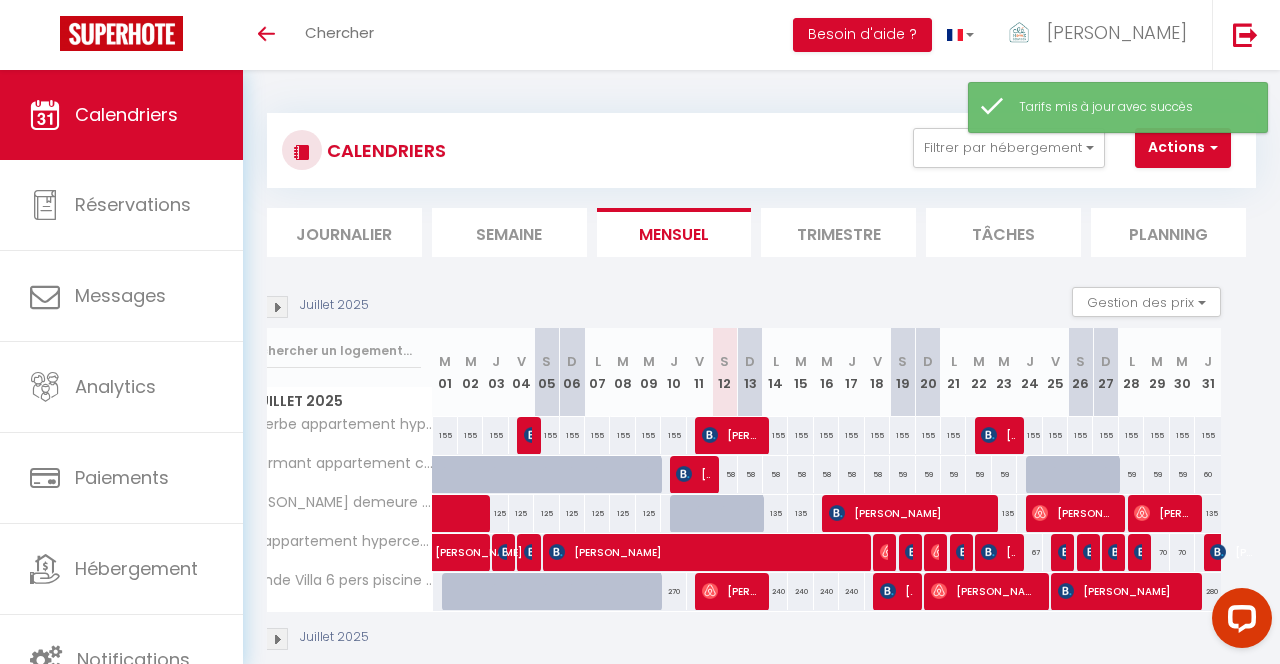 scroll, scrollTop: 0, scrollLeft: 36, axis: horizontal 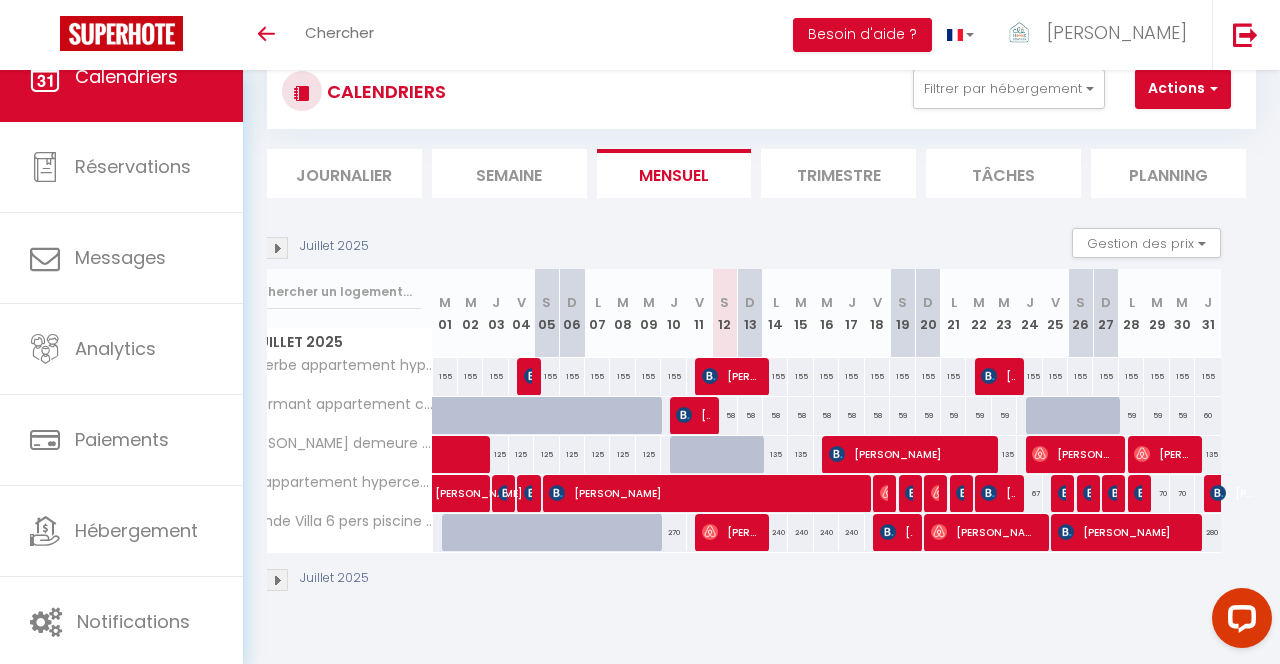 select on "OK" 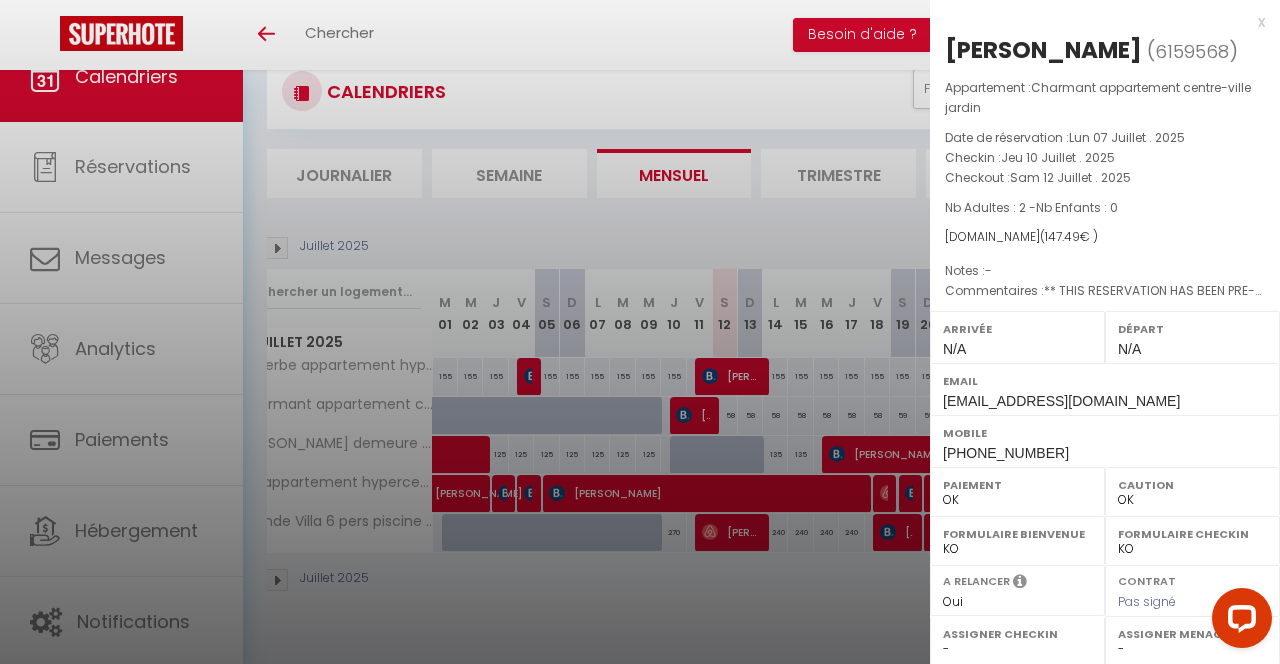 click on "x" at bounding box center (1097, 22) 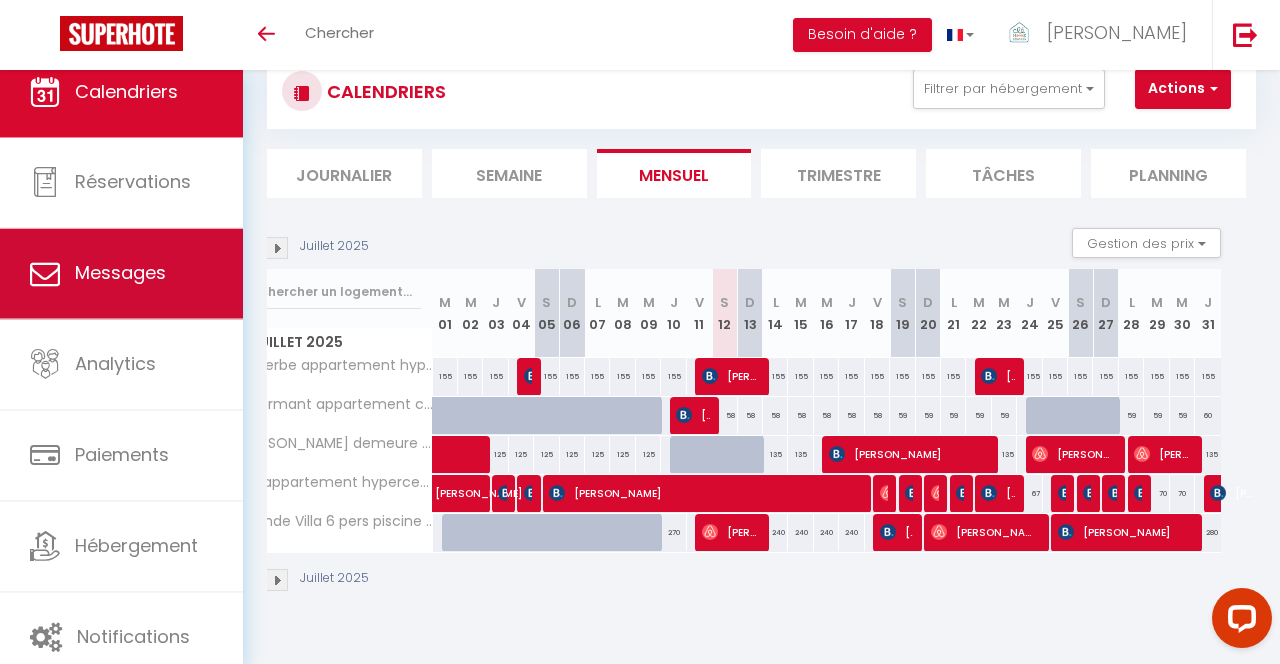 click on "Messages" at bounding box center (120, 273) 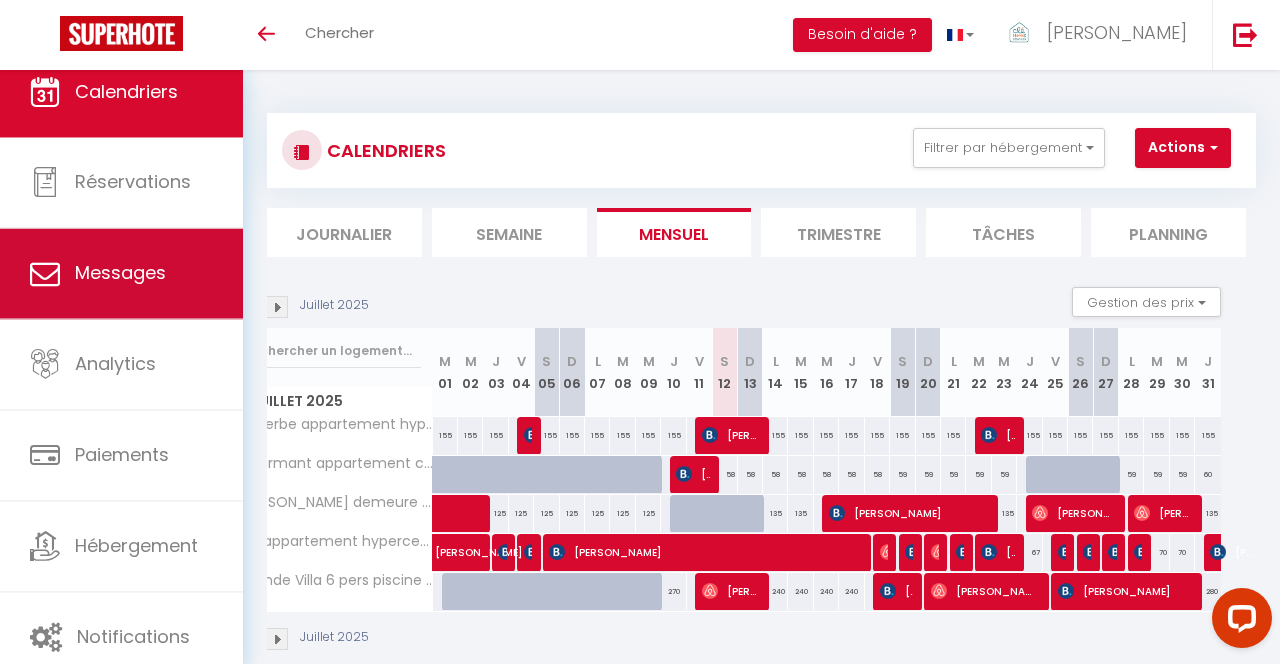 select on "message" 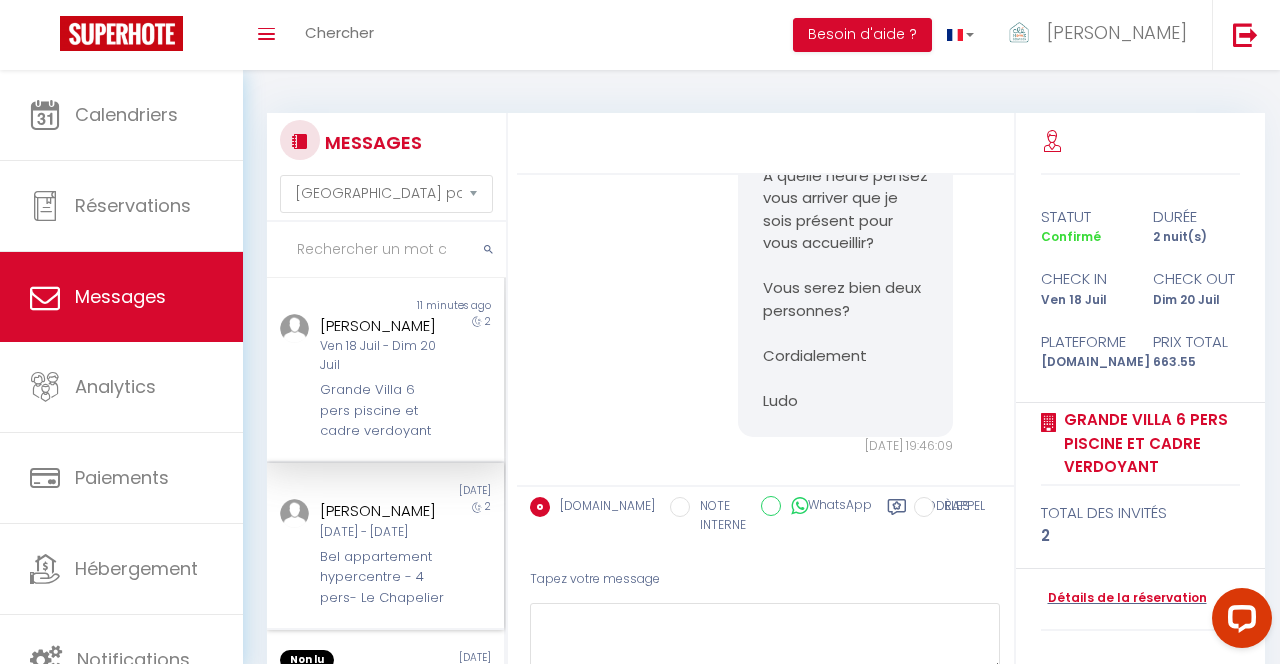 scroll, scrollTop: 274, scrollLeft: 0, axis: vertical 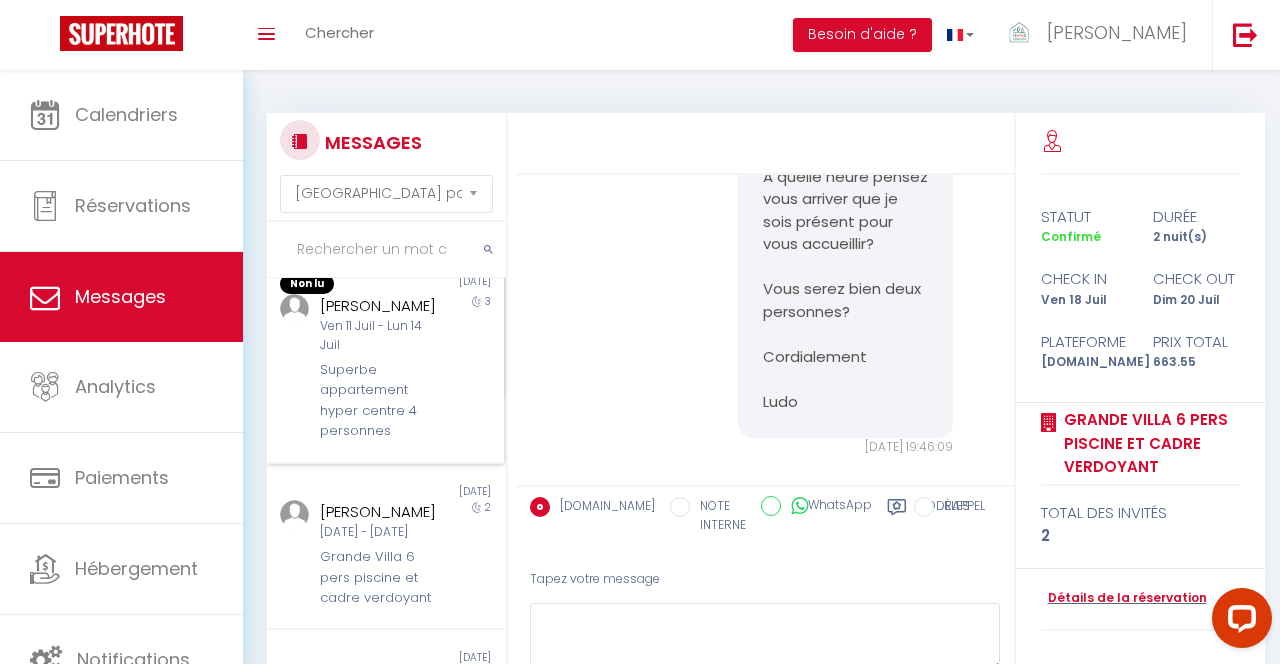 click on "Superbe appartement hyper centre 4 personnes" at bounding box center [382, 401] 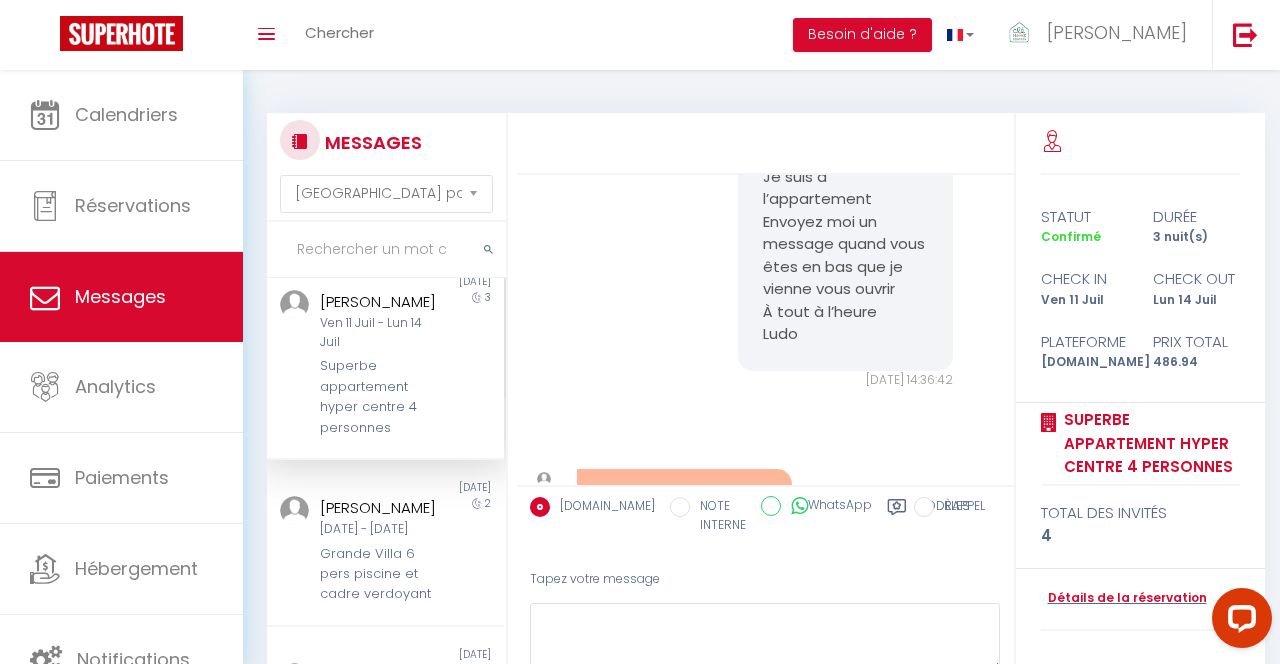 scroll, scrollTop: 5990, scrollLeft: 0, axis: vertical 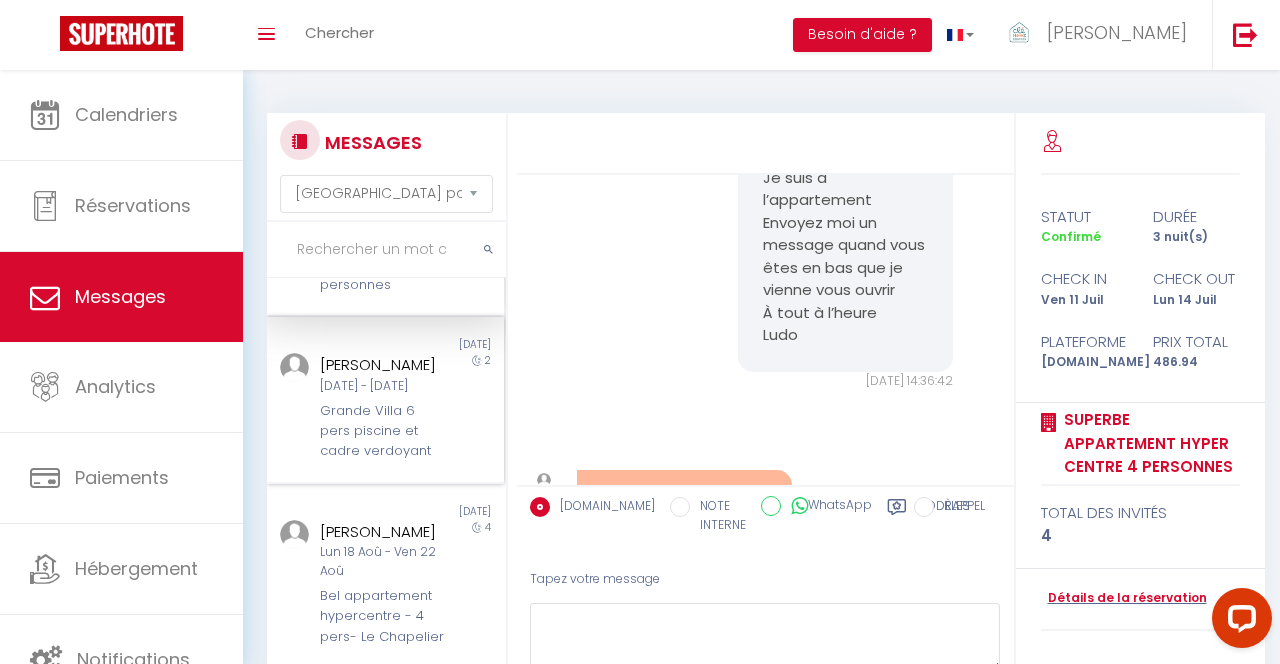 click on "[DATE] - [DATE]" at bounding box center [382, 386] 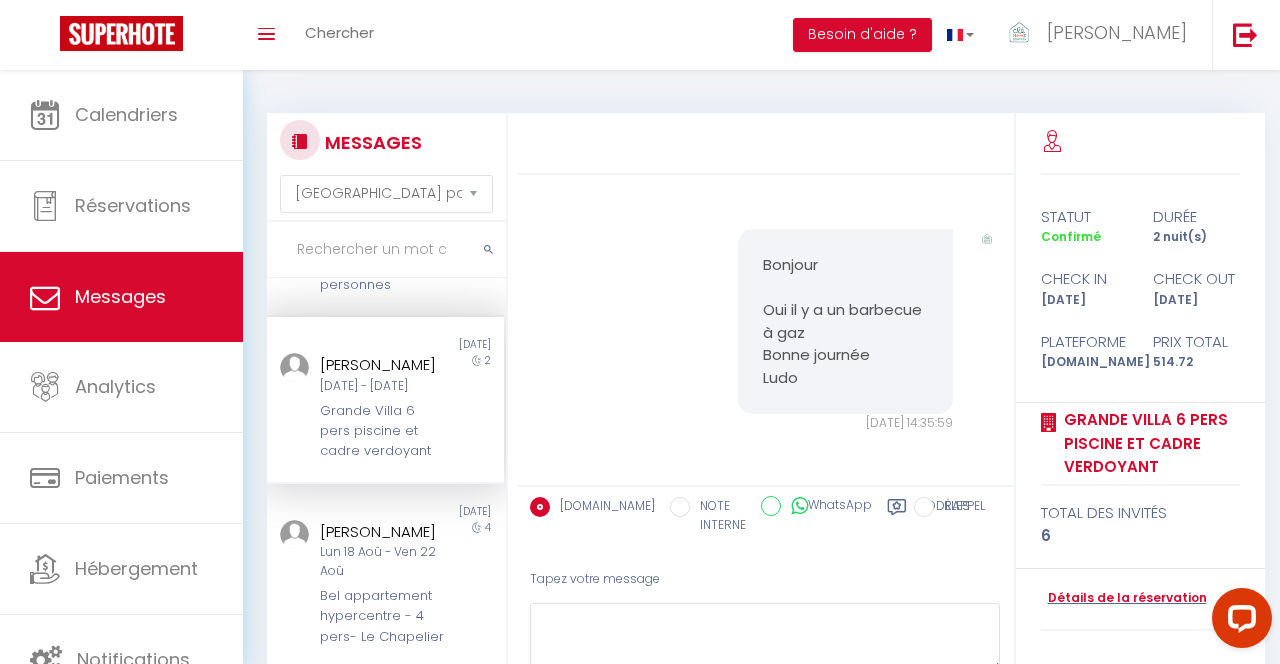 scroll, scrollTop: 0, scrollLeft: 0, axis: both 